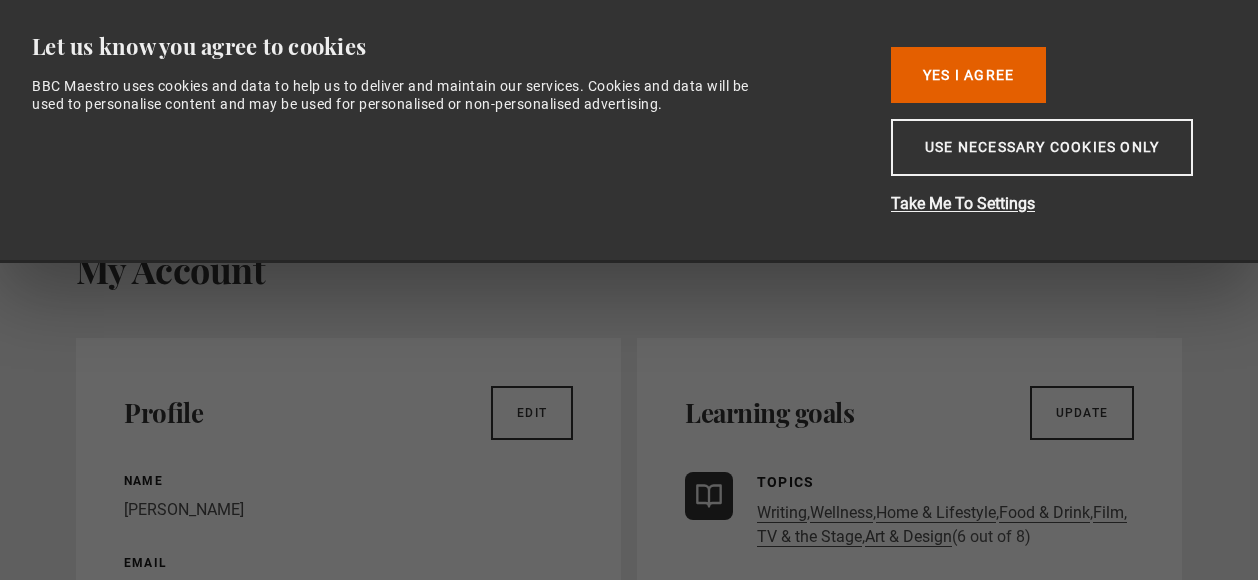 scroll, scrollTop: 0, scrollLeft: 0, axis: both 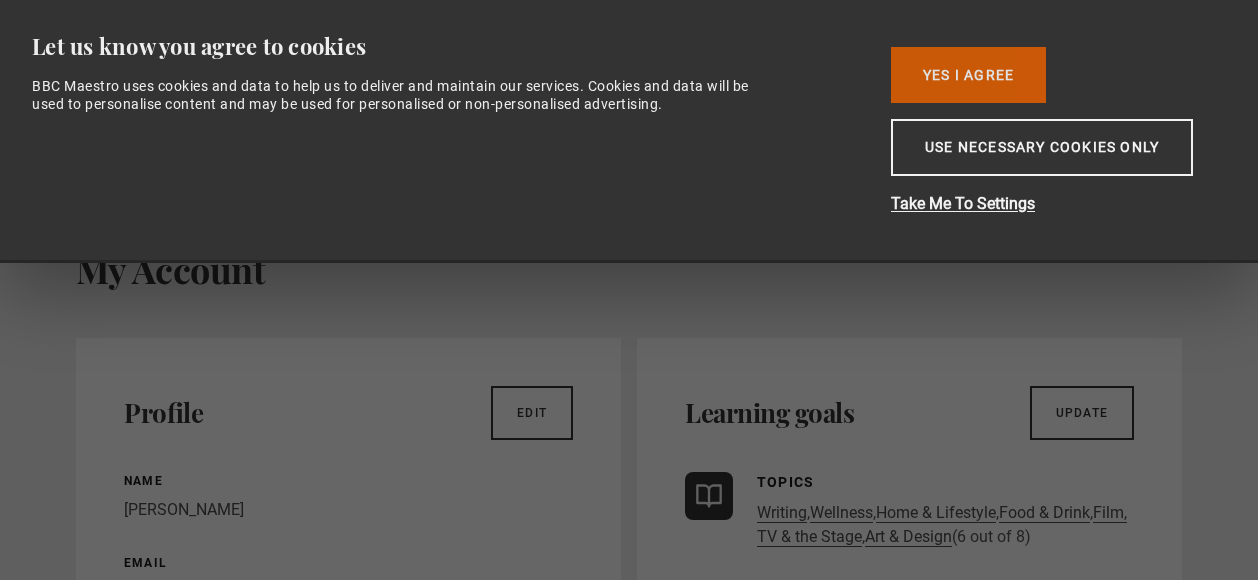 click on "Yes I Agree" at bounding box center [968, 75] 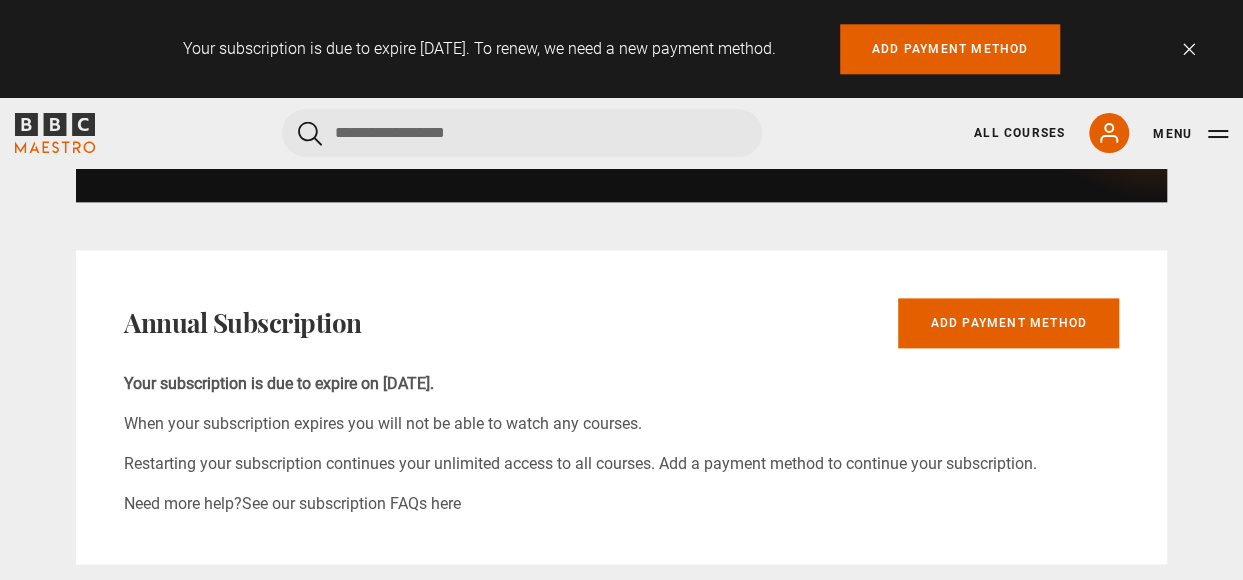 scroll, scrollTop: 1200, scrollLeft: 0, axis: vertical 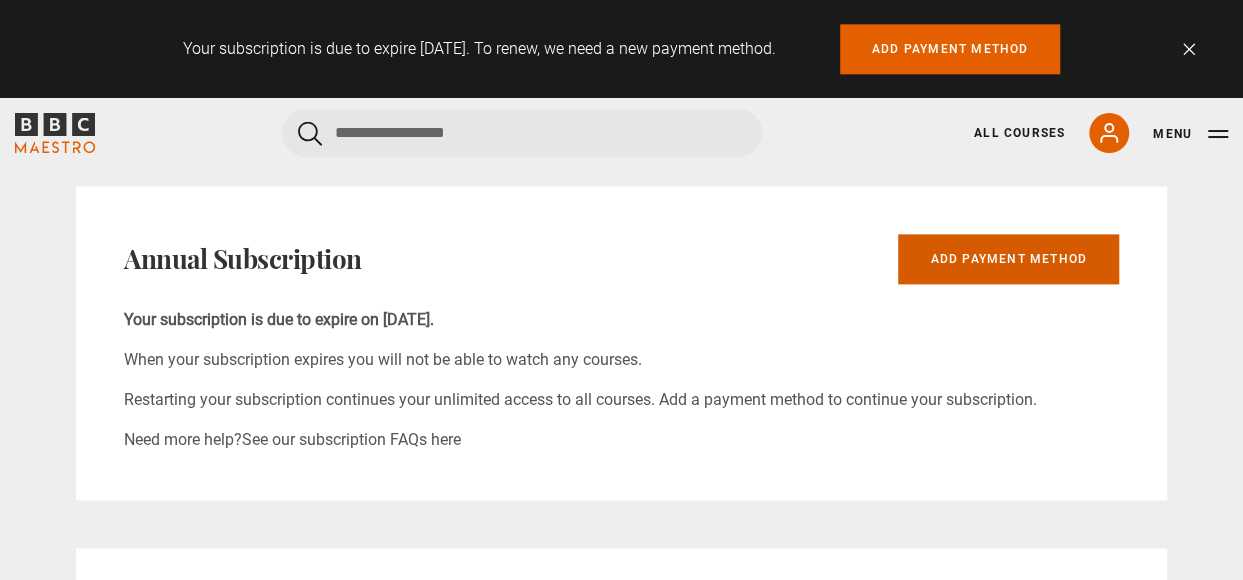 click on "Add payment method" at bounding box center (1008, 259) 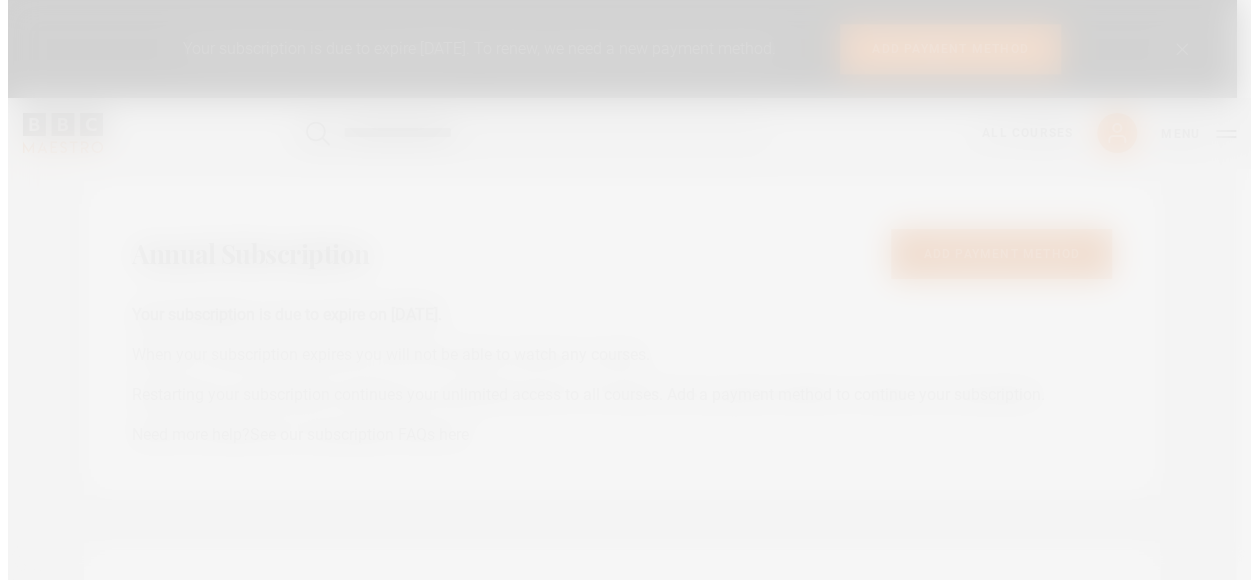 scroll, scrollTop: 1202, scrollLeft: 0, axis: vertical 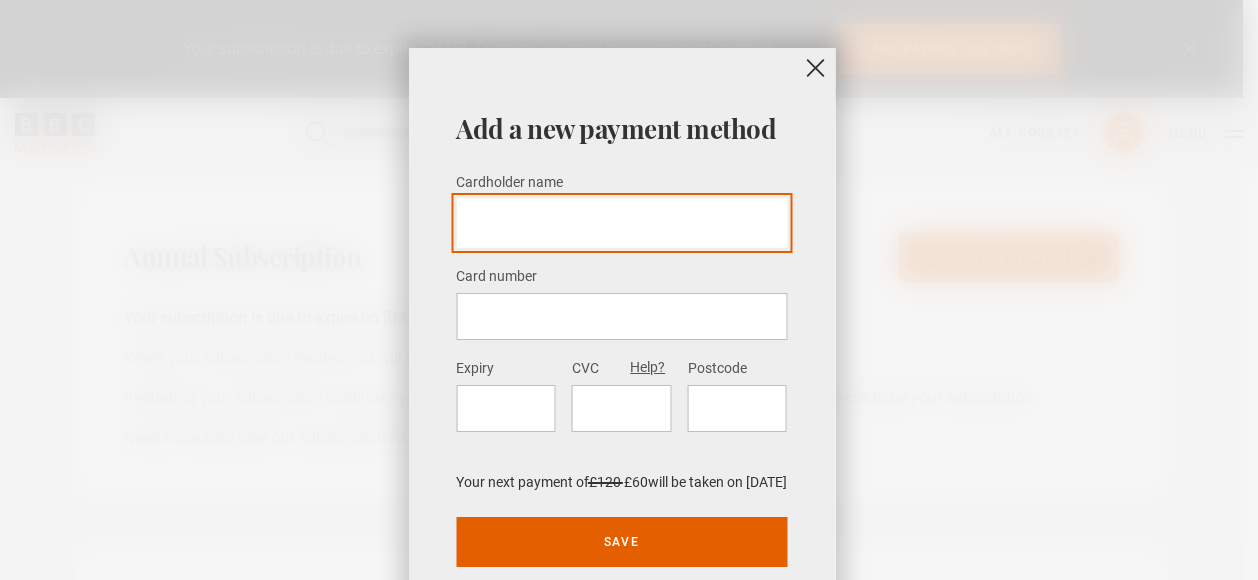 click on "Cardholder name  *" at bounding box center (621, 223) 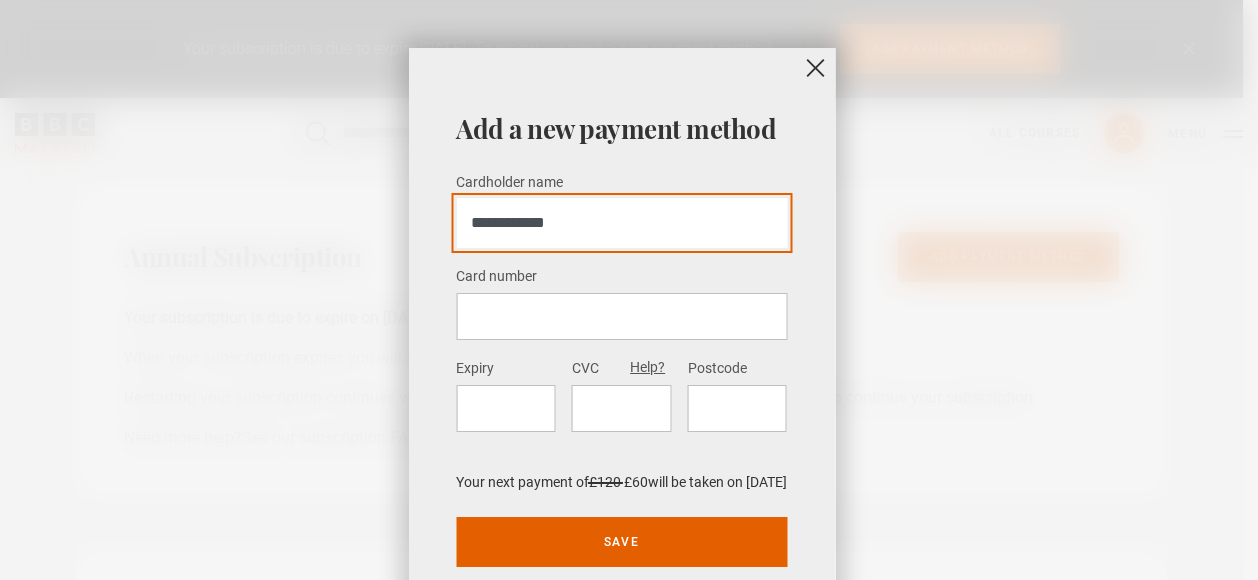 type on "**********" 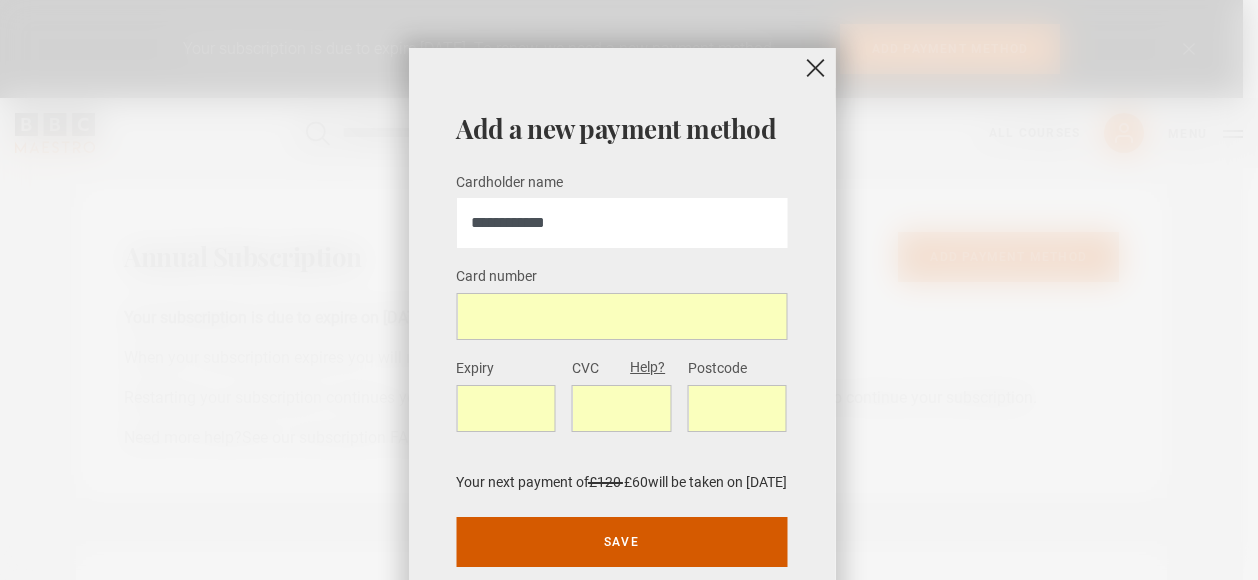 click on "Save" at bounding box center (621, 542) 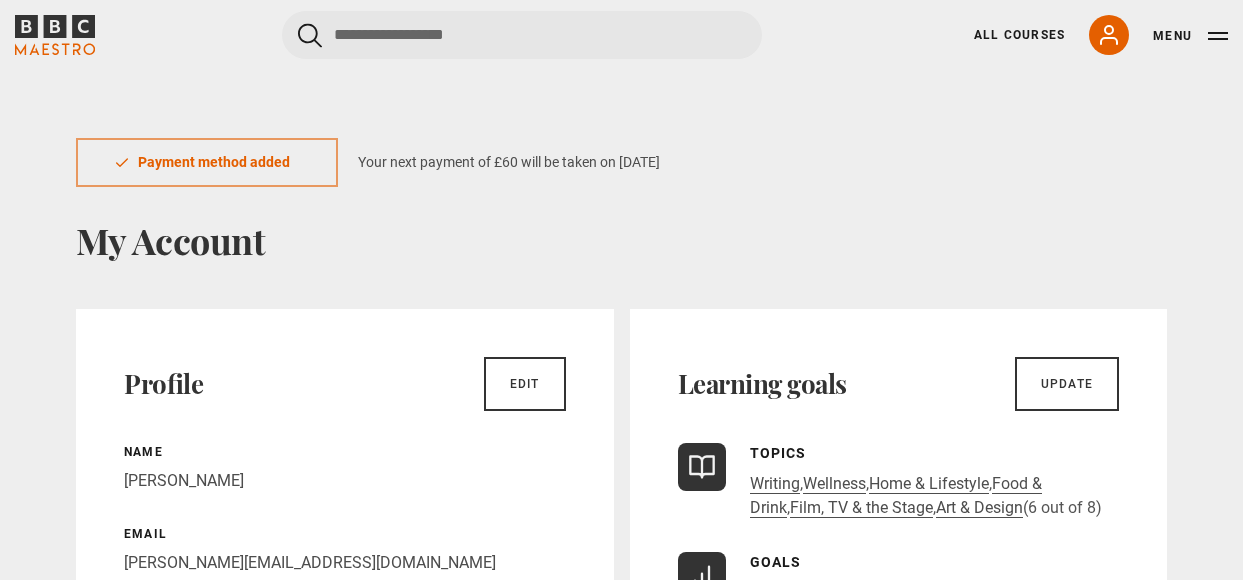 scroll, scrollTop: 0, scrollLeft: 0, axis: both 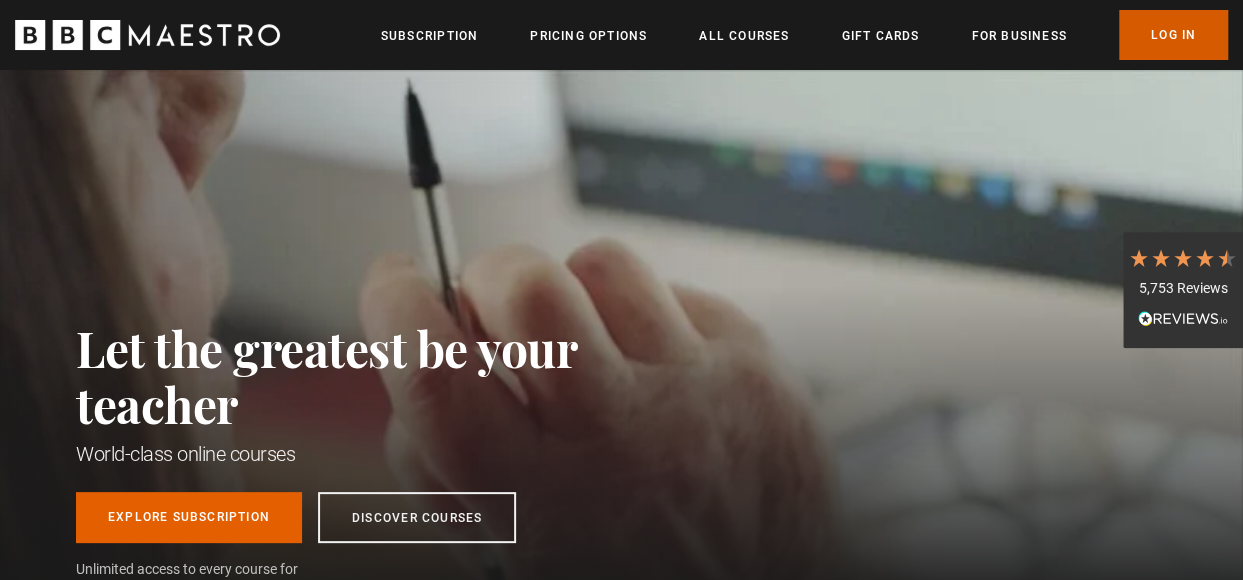 click on "Log In" at bounding box center [1173, 35] 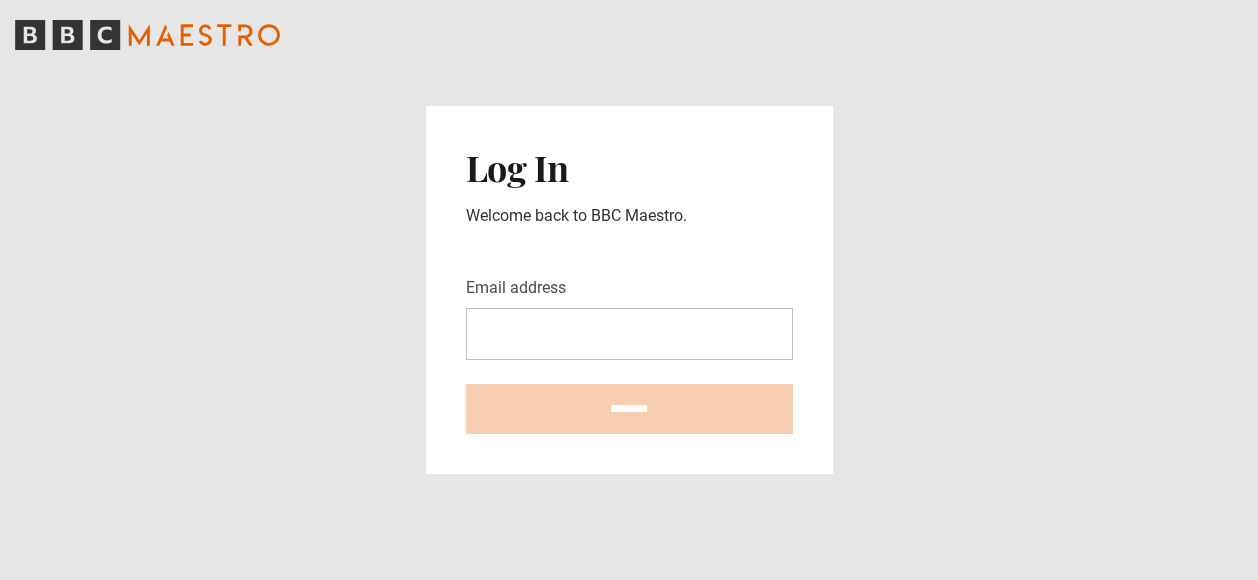 scroll, scrollTop: 0, scrollLeft: 0, axis: both 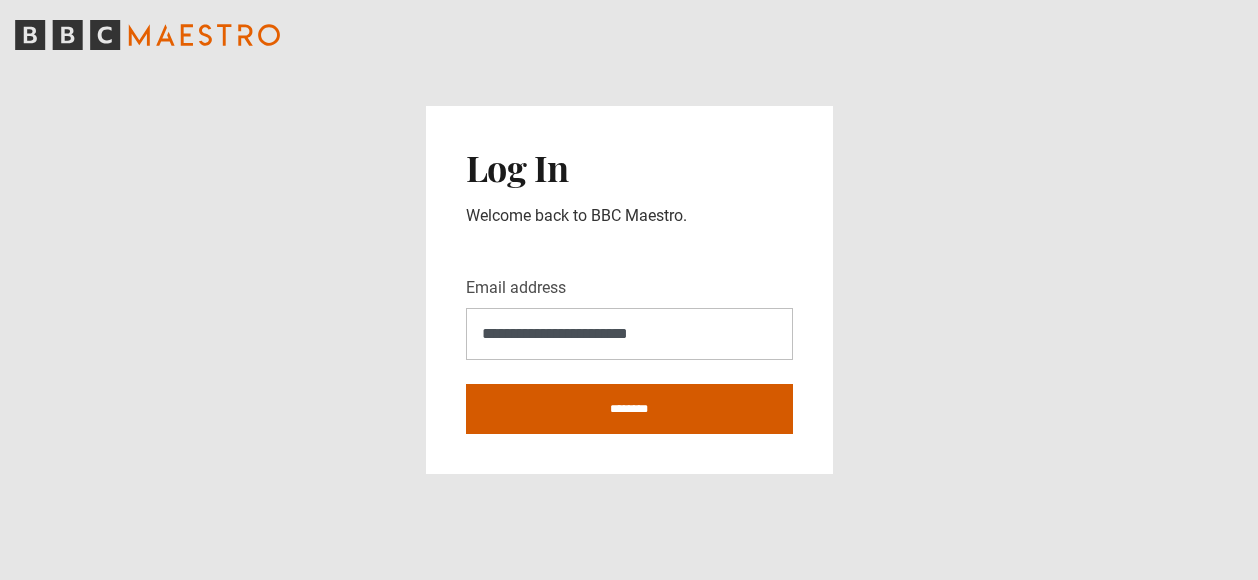 click on "********" at bounding box center (629, 409) 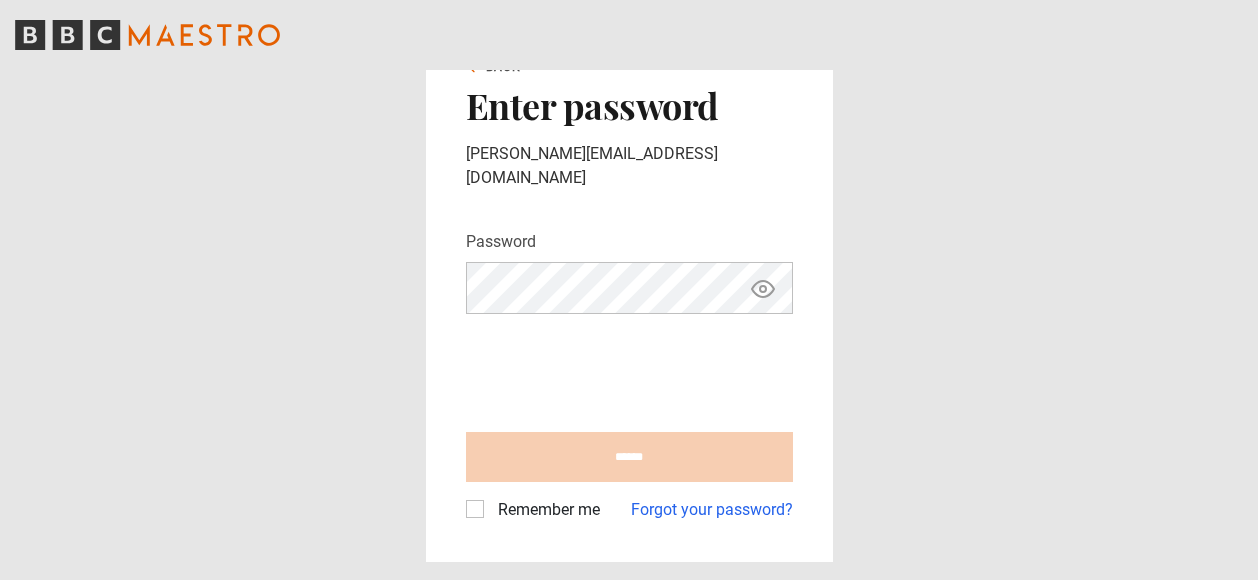 scroll, scrollTop: 0, scrollLeft: 0, axis: both 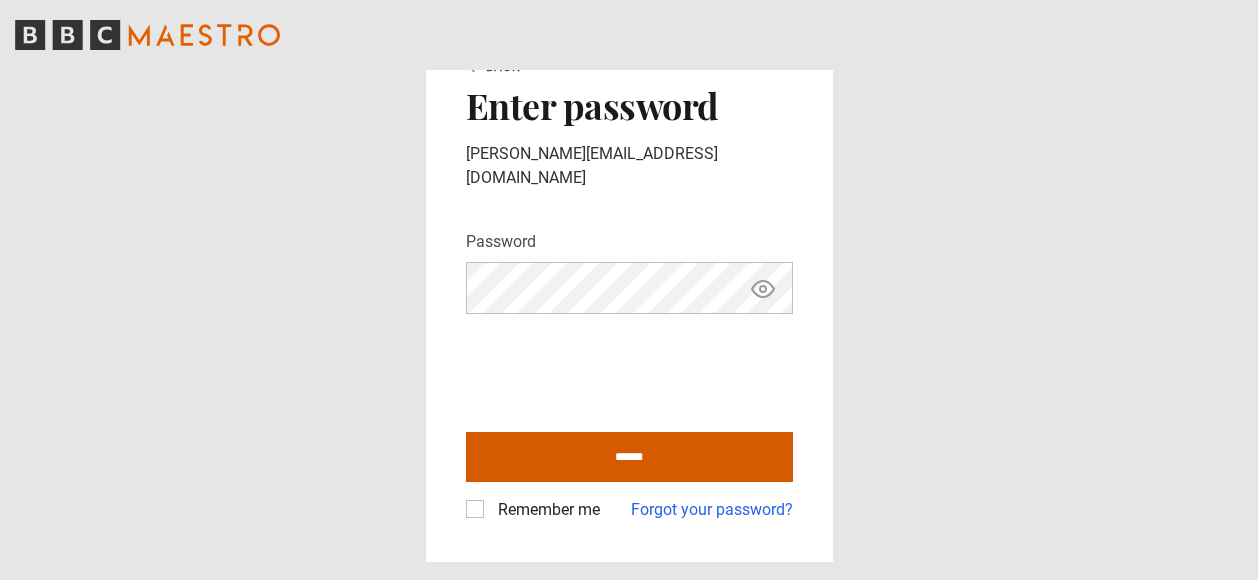 click on "******" at bounding box center (629, 457) 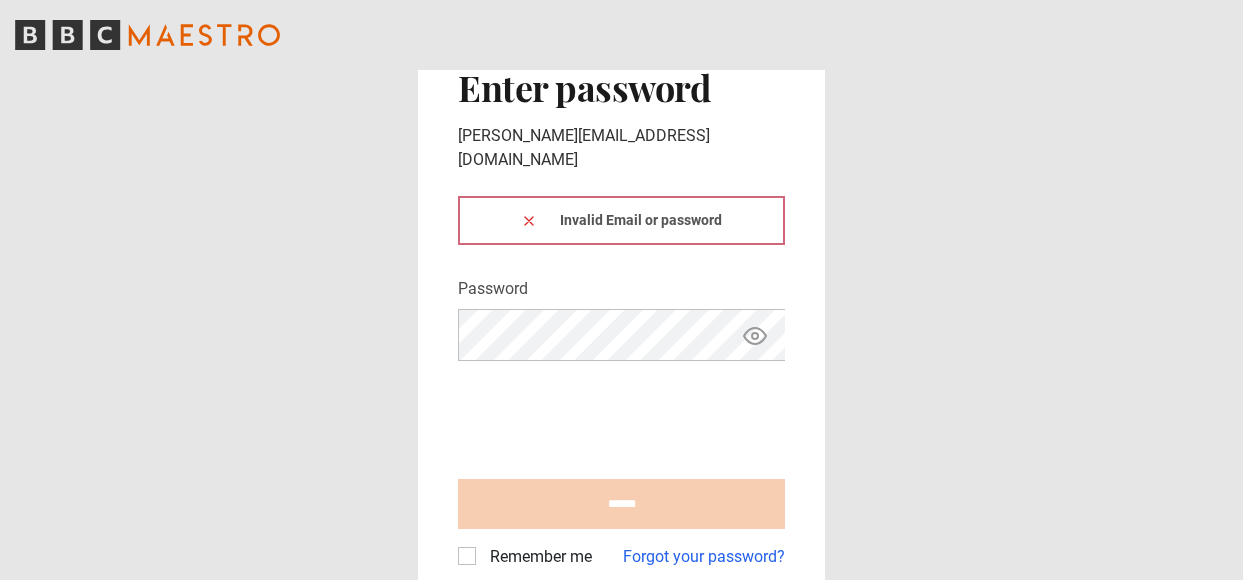 scroll, scrollTop: 0, scrollLeft: 0, axis: both 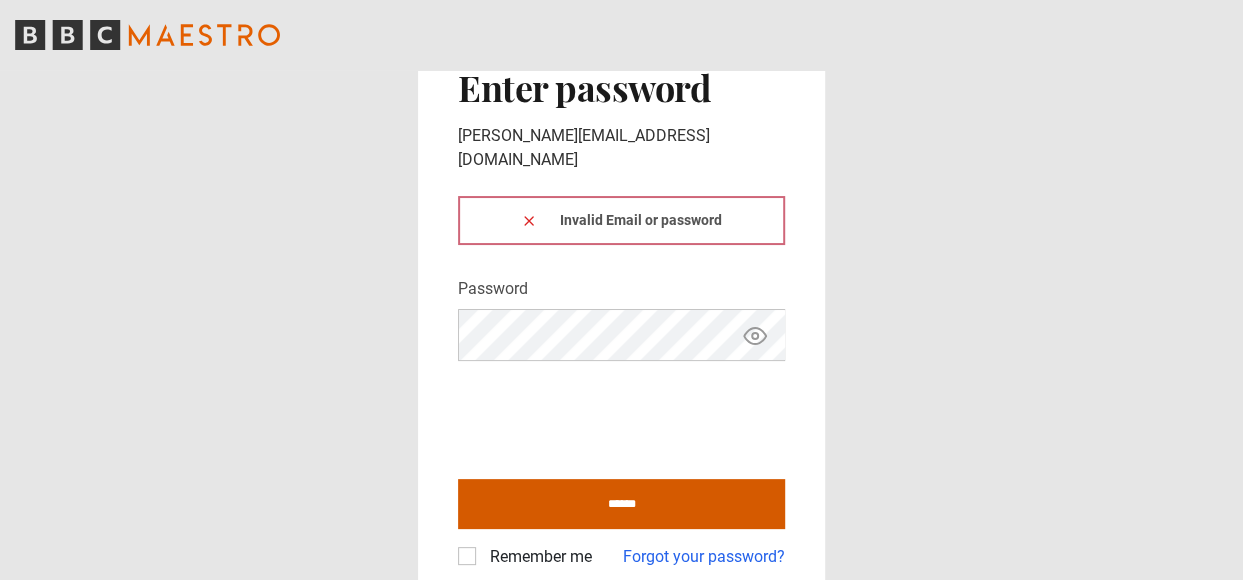 click on "******" at bounding box center (621, 504) 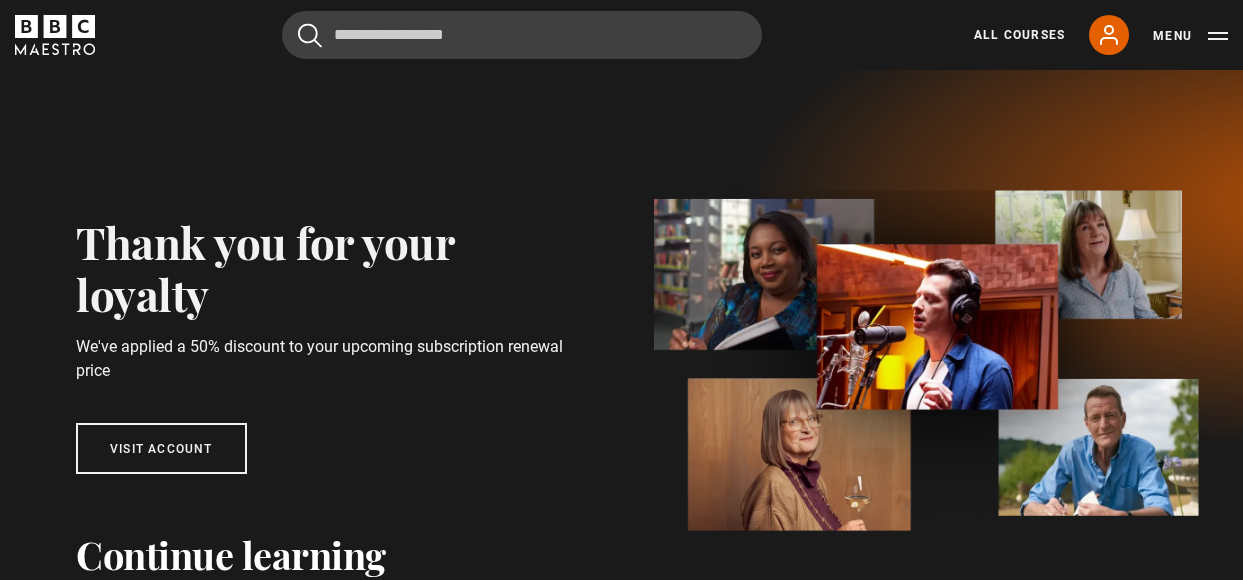 scroll, scrollTop: 0, scrollLeft: 0, axis: both 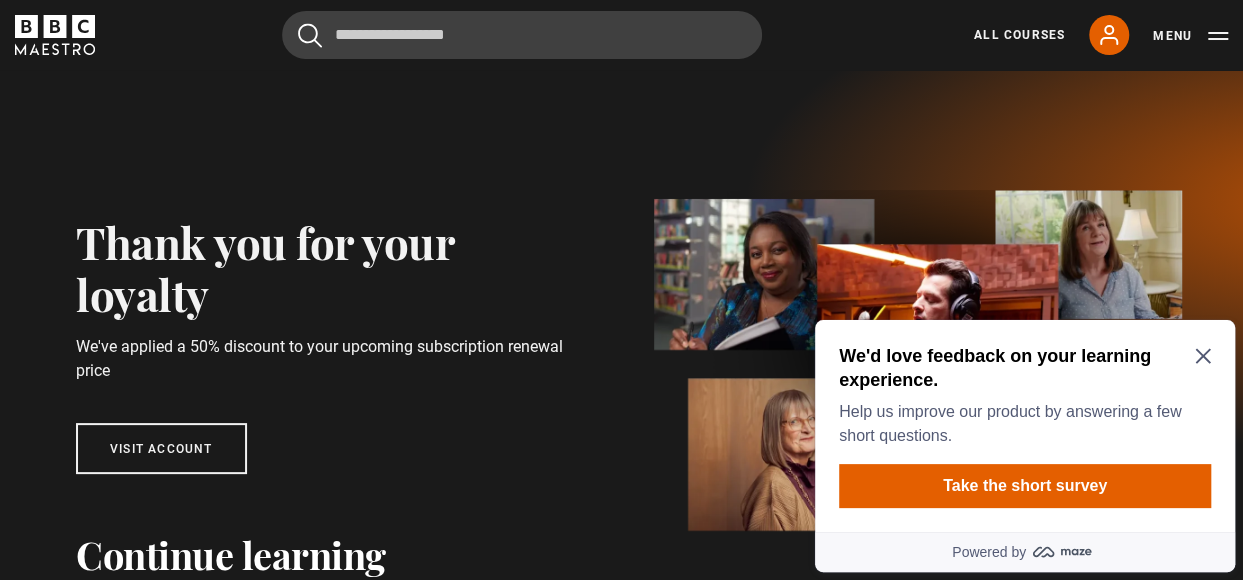 click on "Thank you for your loyalty" at bounding box center (329, 267) 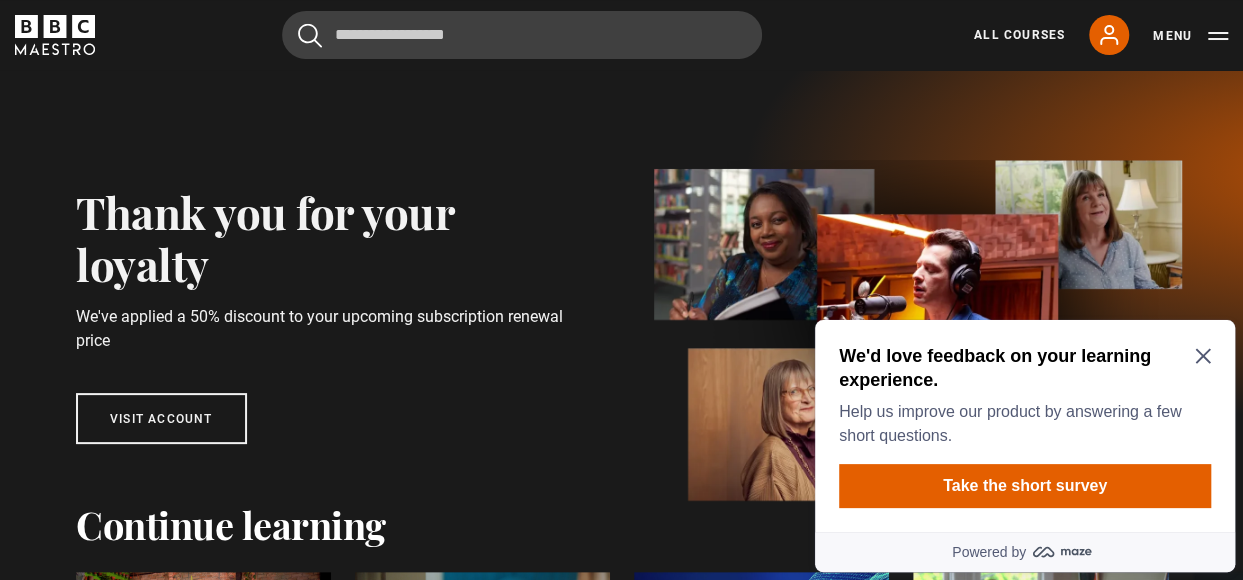 scroll, scrollTop: 0, scrollLeft: 0, axis: both 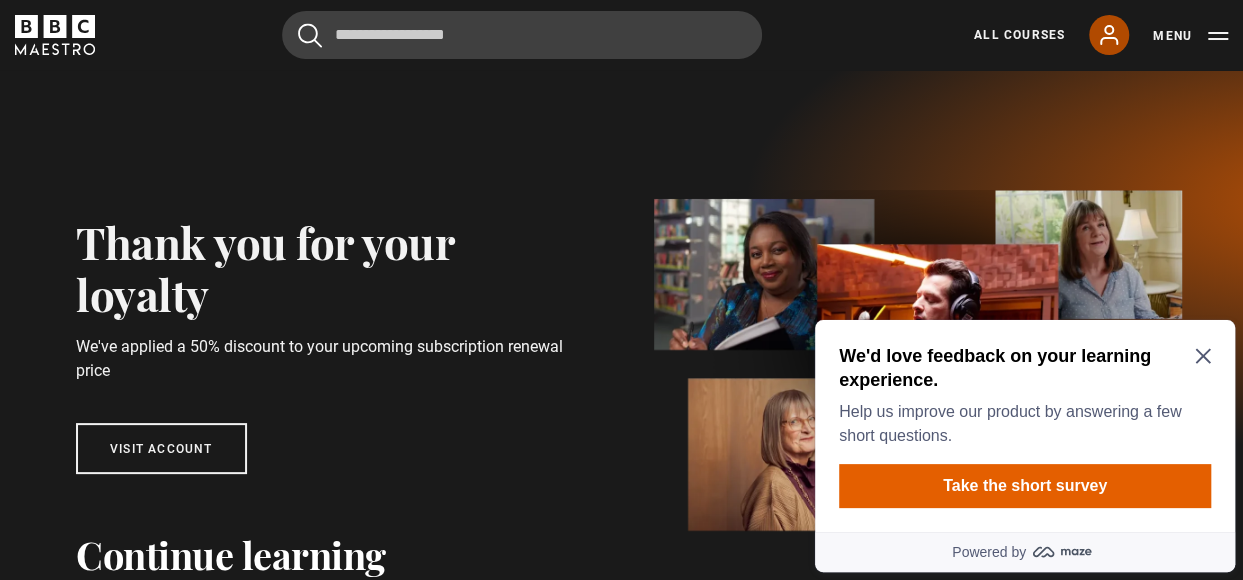 click 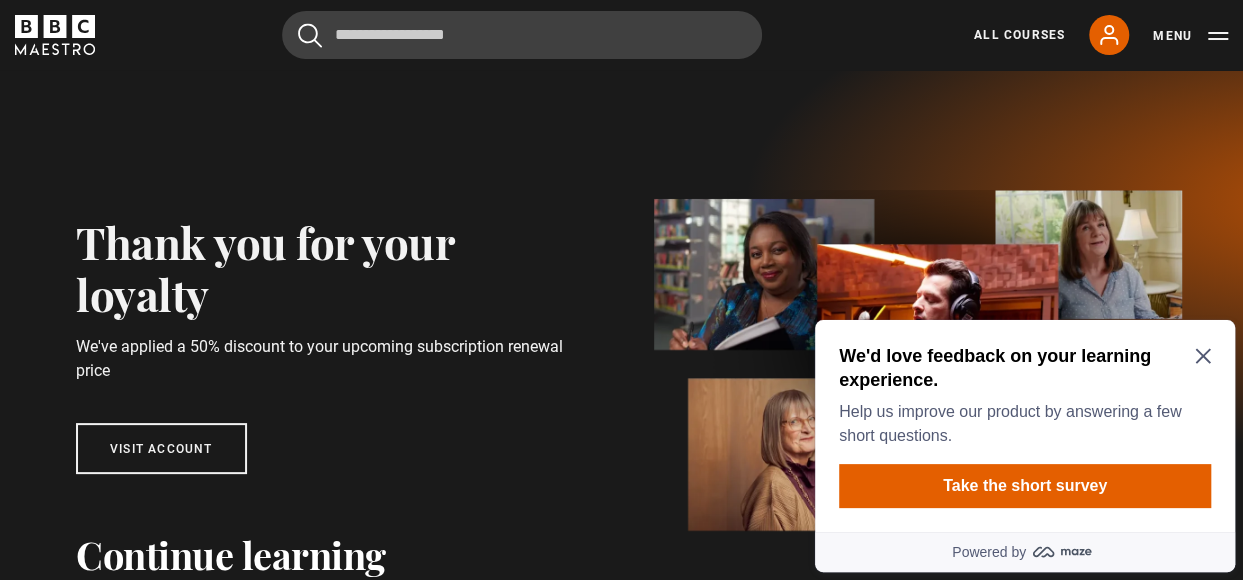 click 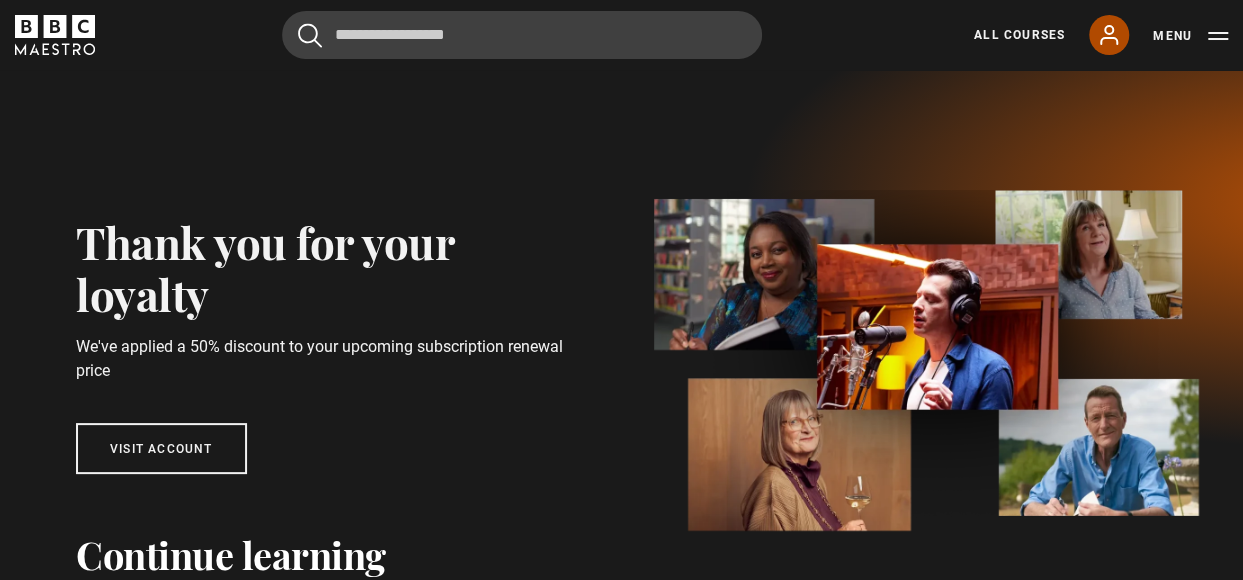click 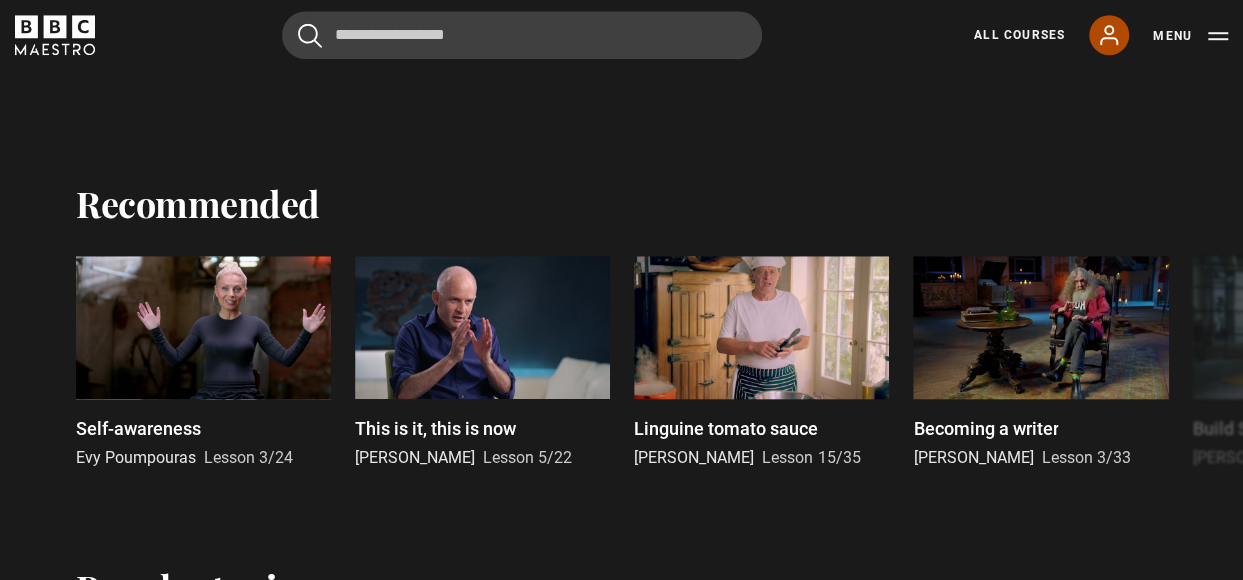 scroll, scrollTop: 900, scrollLeft: 0, axis: vertical 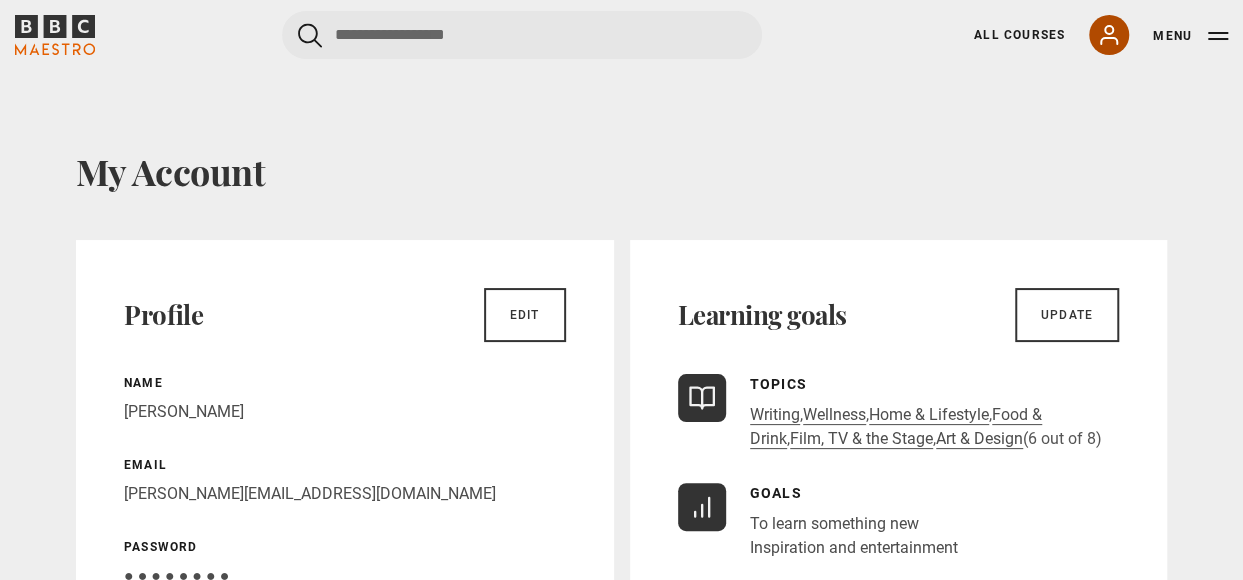 click 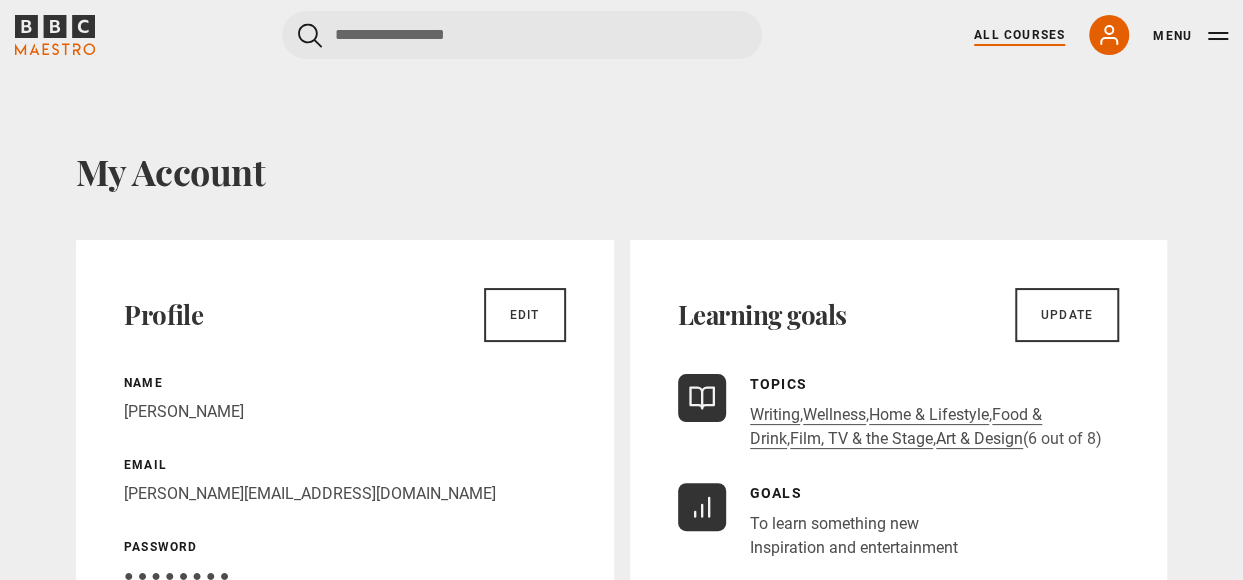 click on "All Courses" at bounding box center (1019, 35) 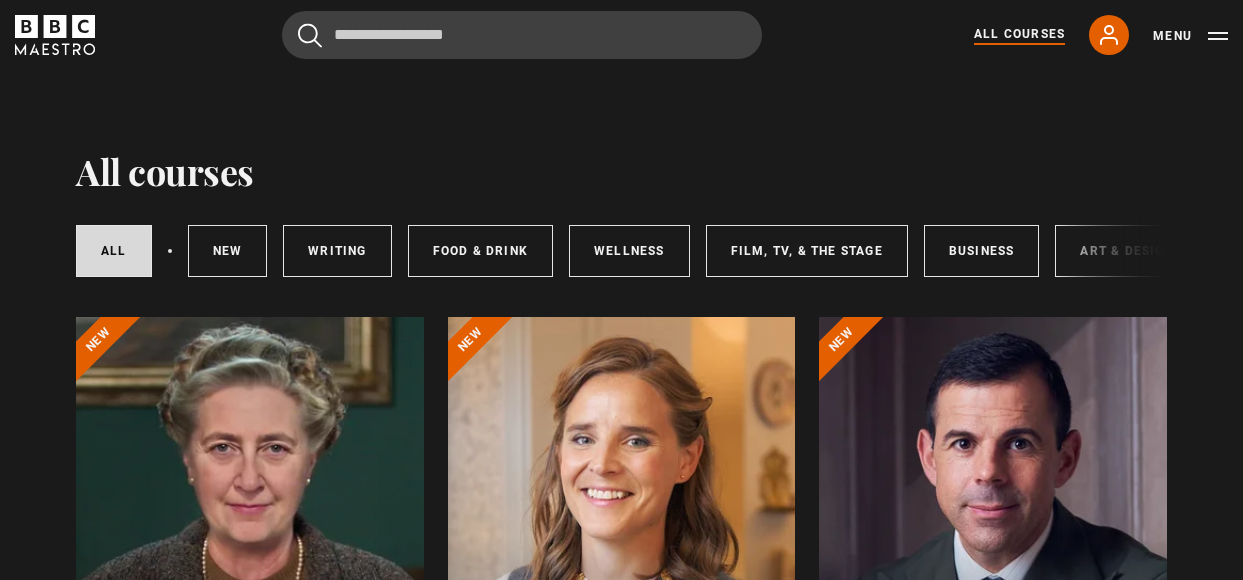 scroll, scrollTop: 0, scrollLeft: 0, axis: both 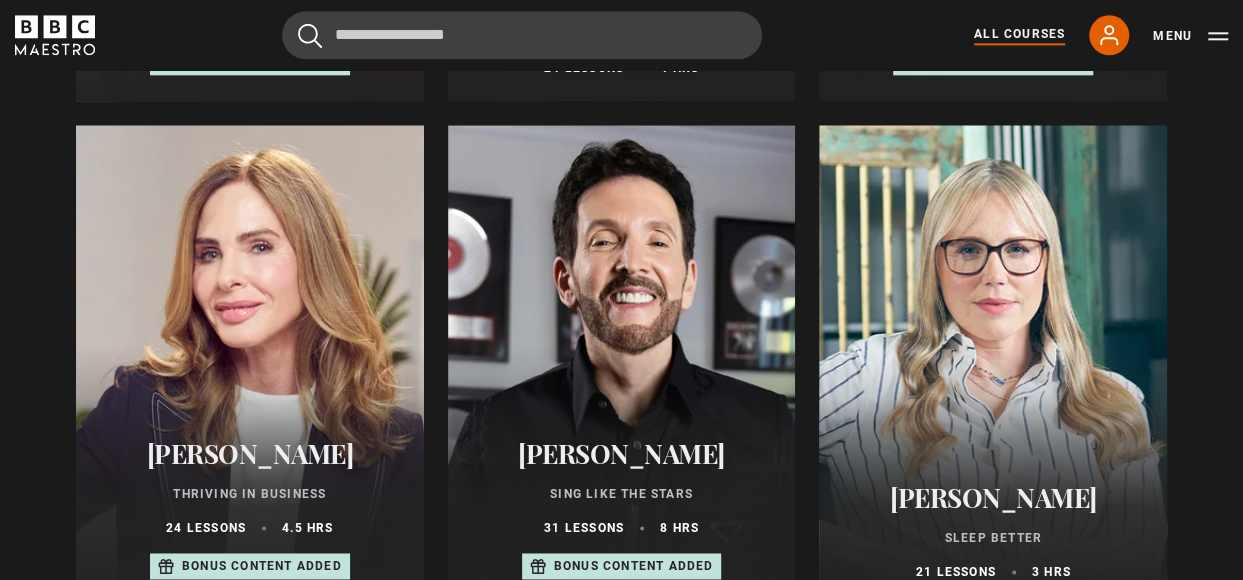 click at bounding box center (622, 365) 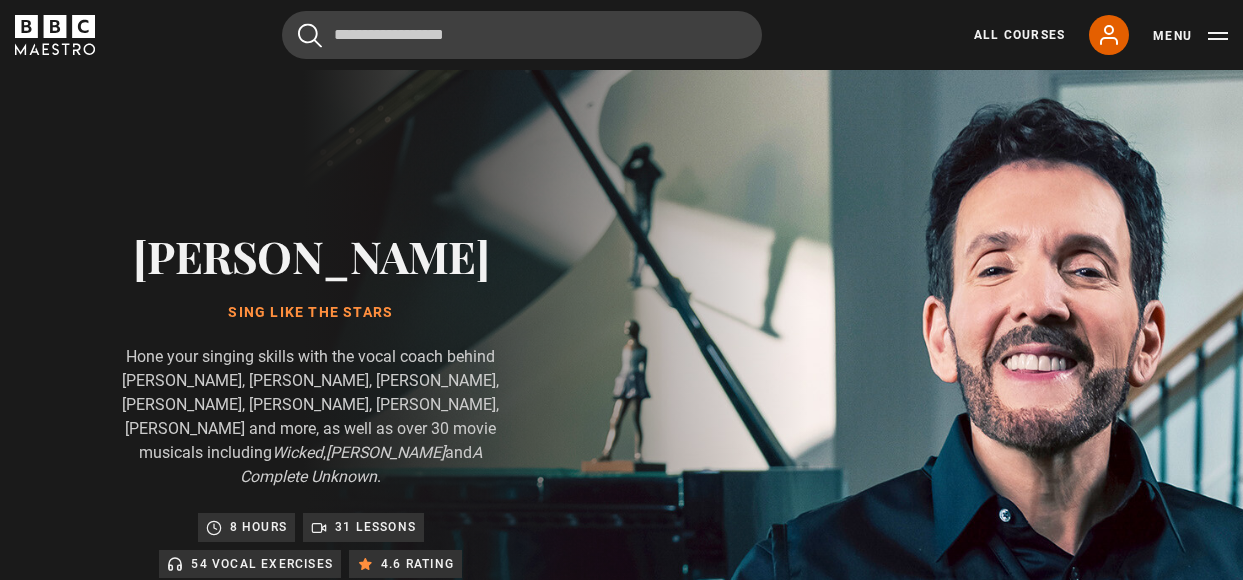 scroll, scrollTop: 0, scrollLeft: 0, axis: both 